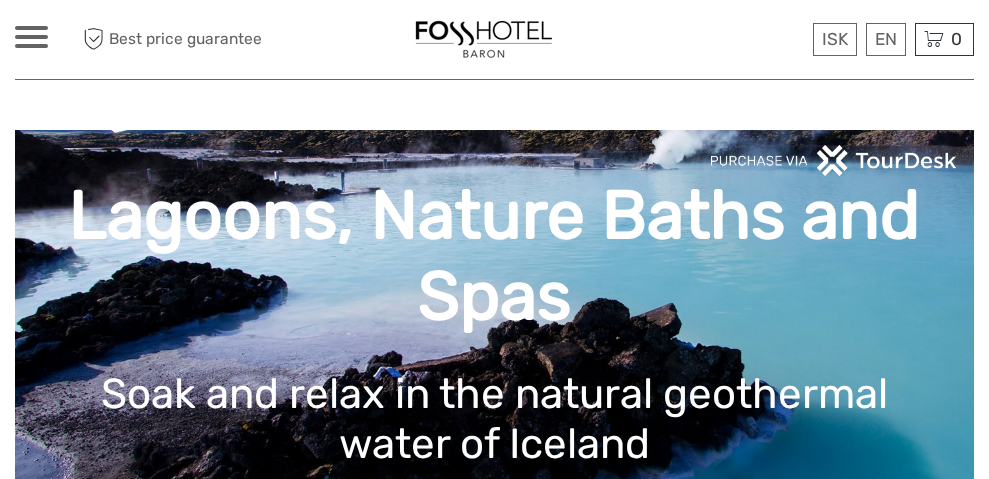 scroll, scrollTop: 902, scrollLeft: 0, axis: vertical 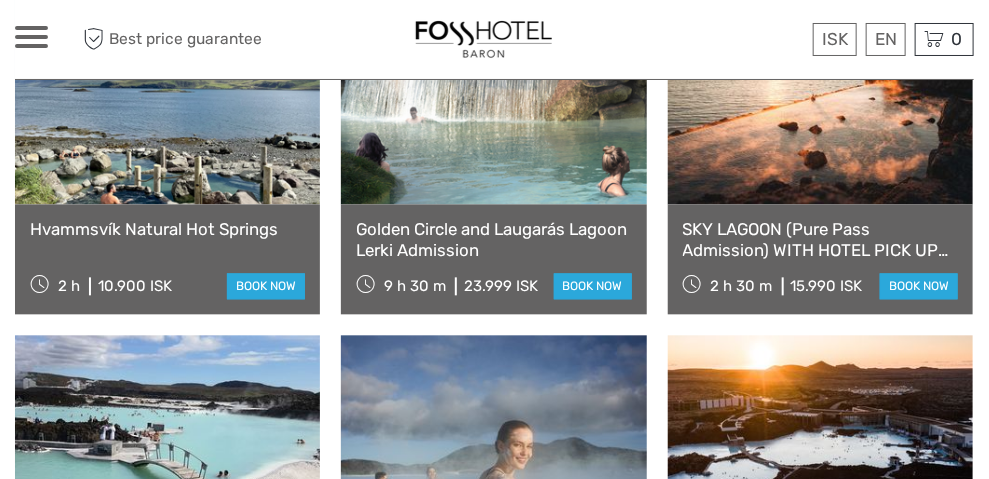 click on "SKY LAGOON (Pure Pass Admission) WITH HOTEL PICK UP IN REYKJAVIK
2 h 30 m
15.990 ISK
book now" at bounding box center [820, 259] 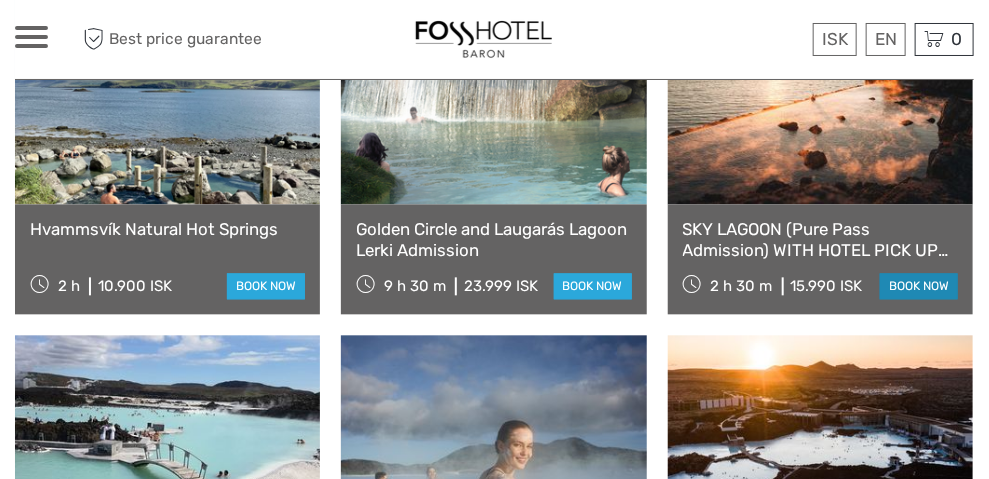 click on "book now" at bounding box center (919, 286) 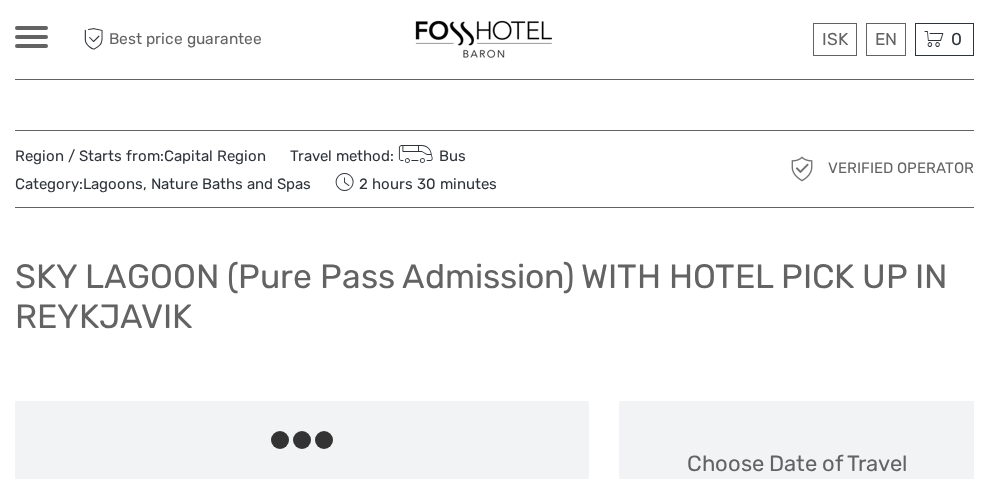 scroll, scrollTop: 0, scrollLeft: 0, axis: both 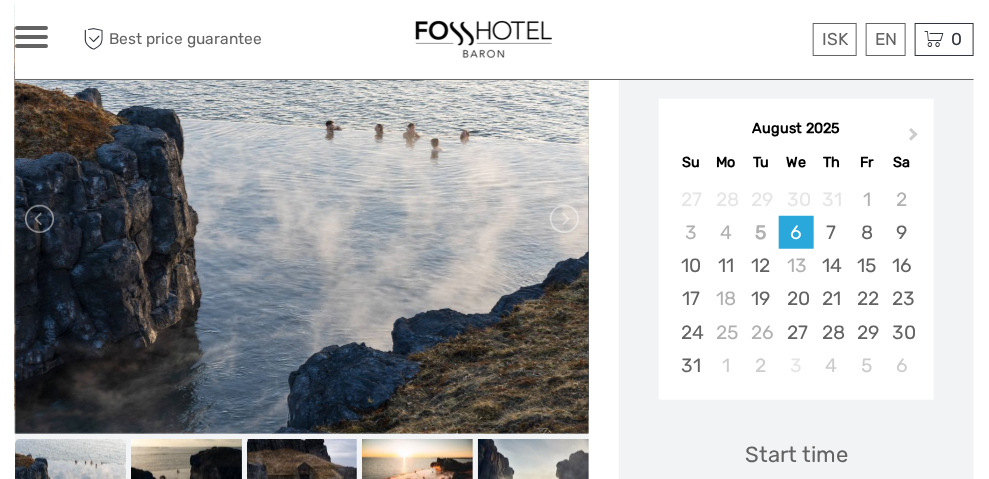 drag, startPoint x: 1003, startPoint y: 59, endPoint x: 1003, endPoint y: 108, distance: 49 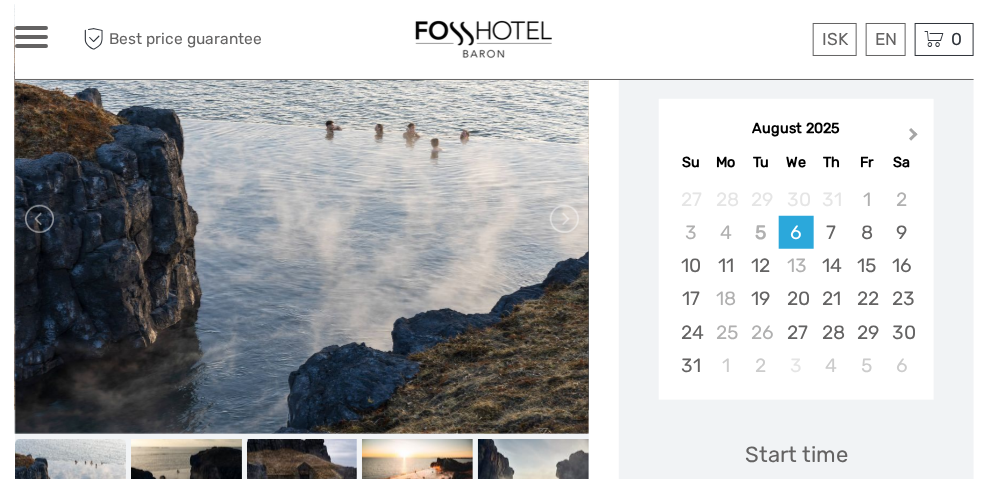 click on "Next Month" at bounding box center [916, 140] 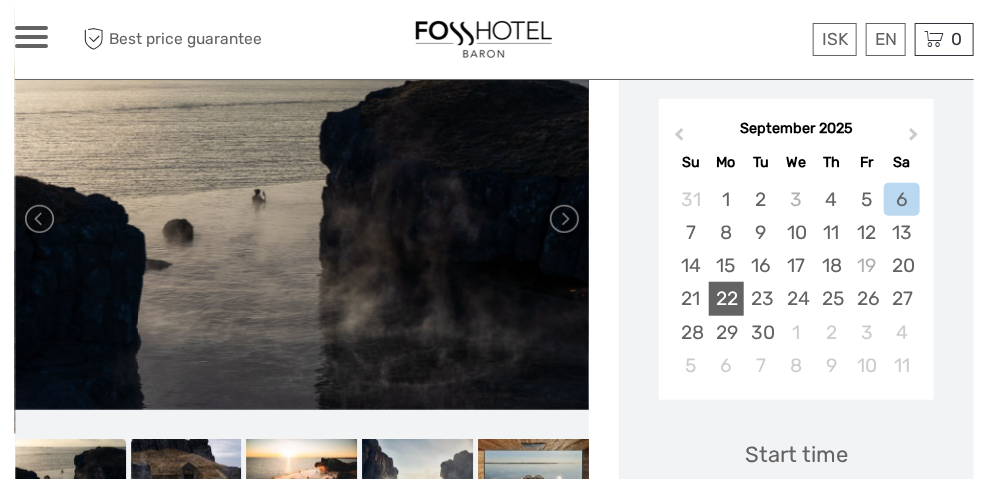 click on "22" at bounding box center [726, 298] 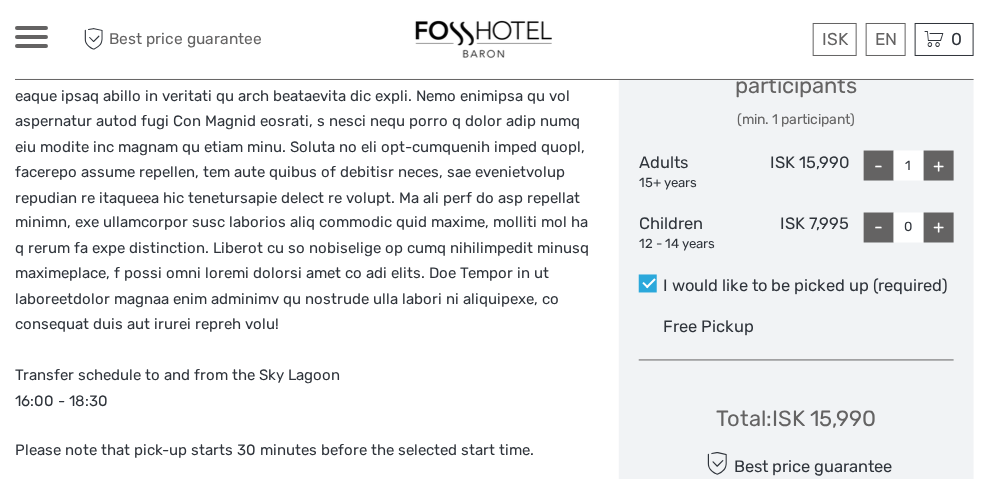 scroll, scrollTop: 934, scrollLeft: 0, axis: vertical 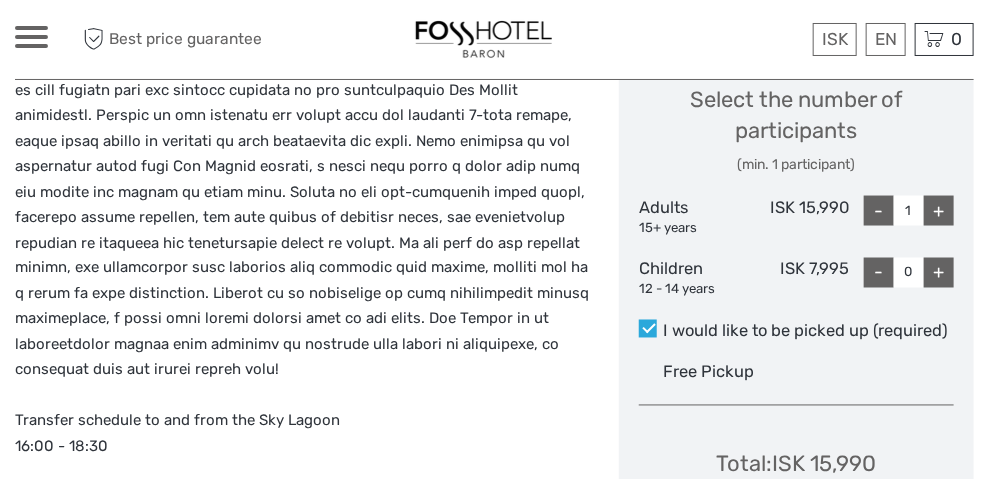 click on "+" at bounding box center (939, 211) 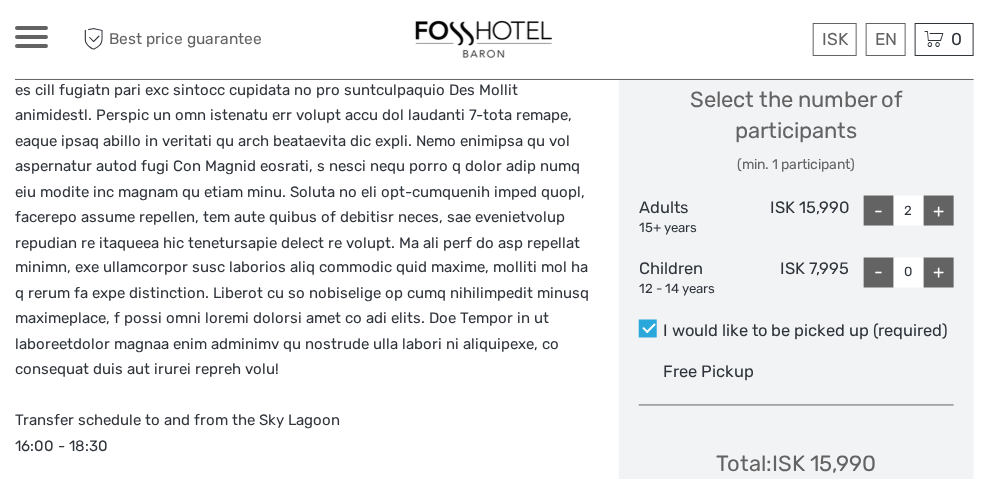 type on "2" 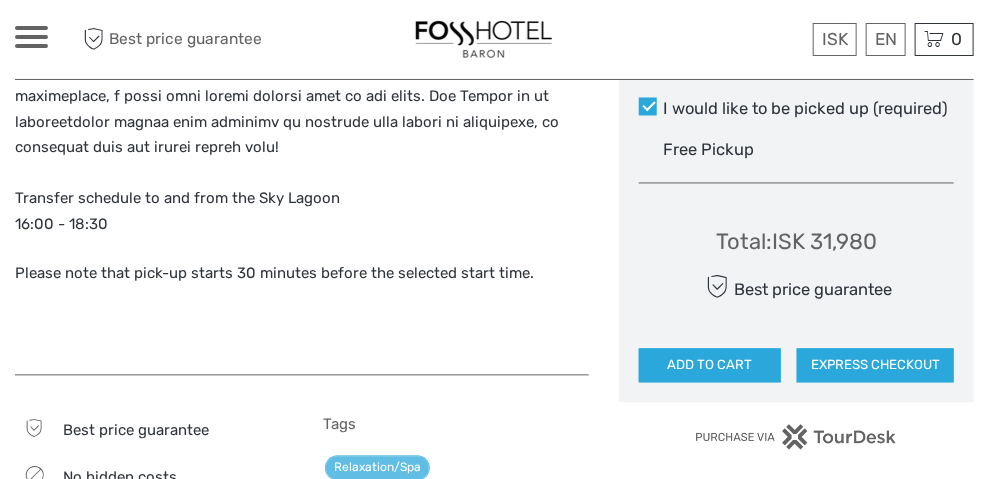 scroll, scrollTop: 1140, scrollLeft: 0, axis: vertical 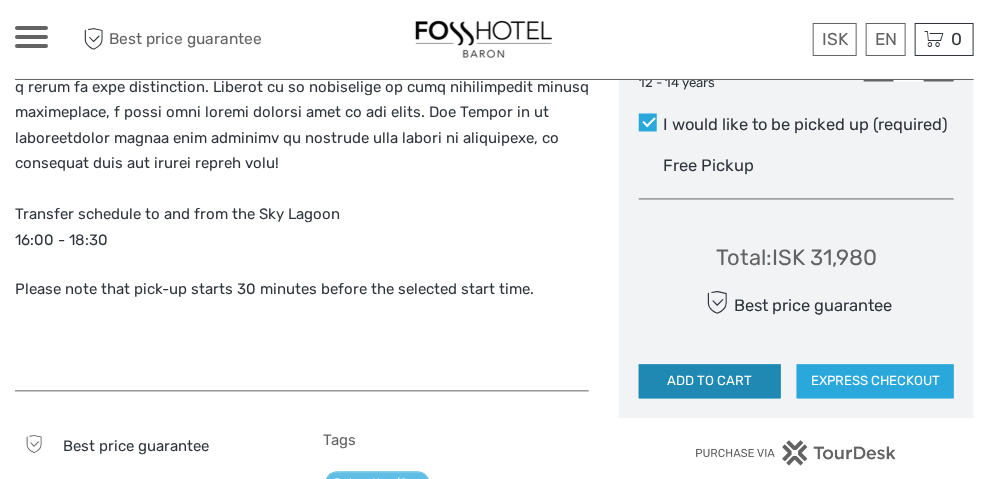 click on "ADD TO CART" at bounding box center (710, 382) 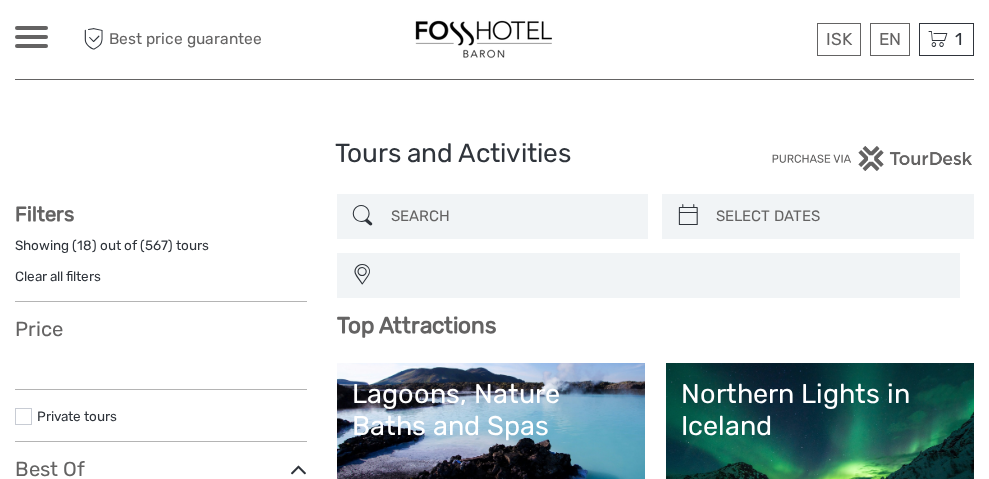 select 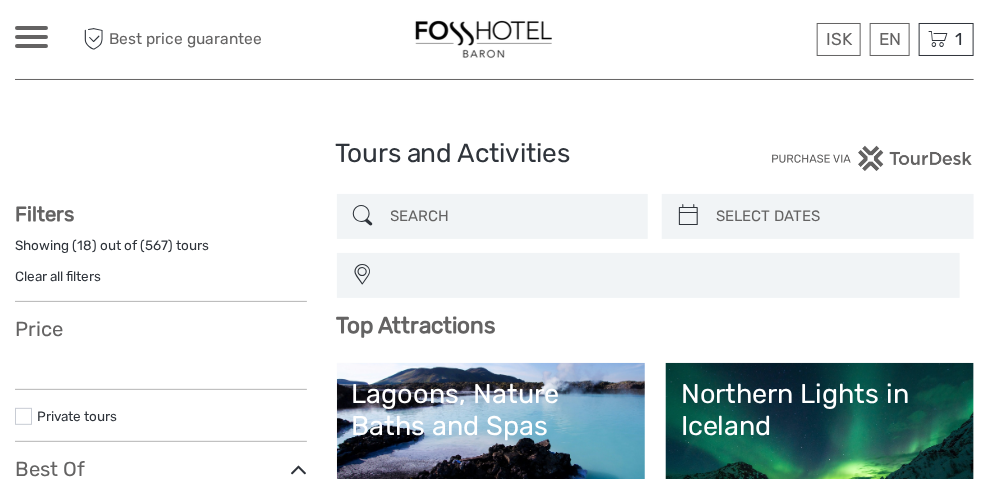 select 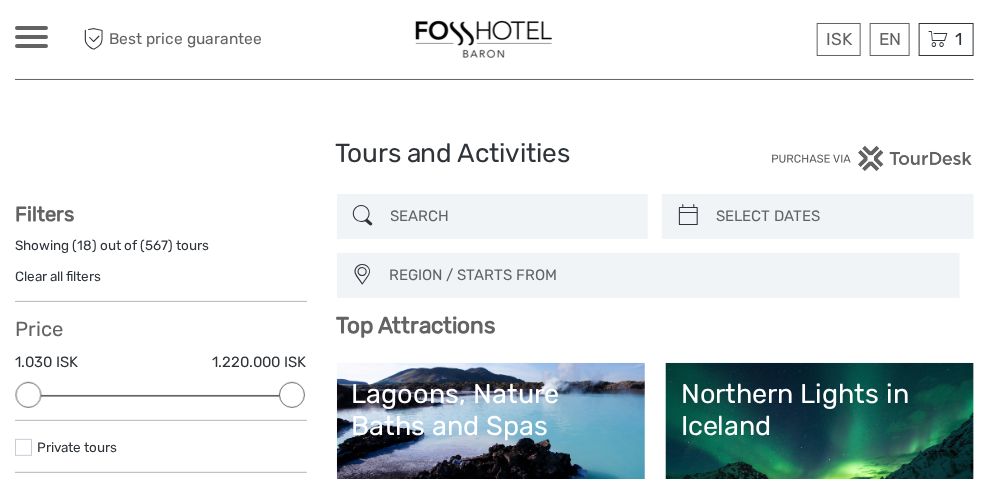 scroll, scrollTop: 0, scrollLeft: 0, axis: both 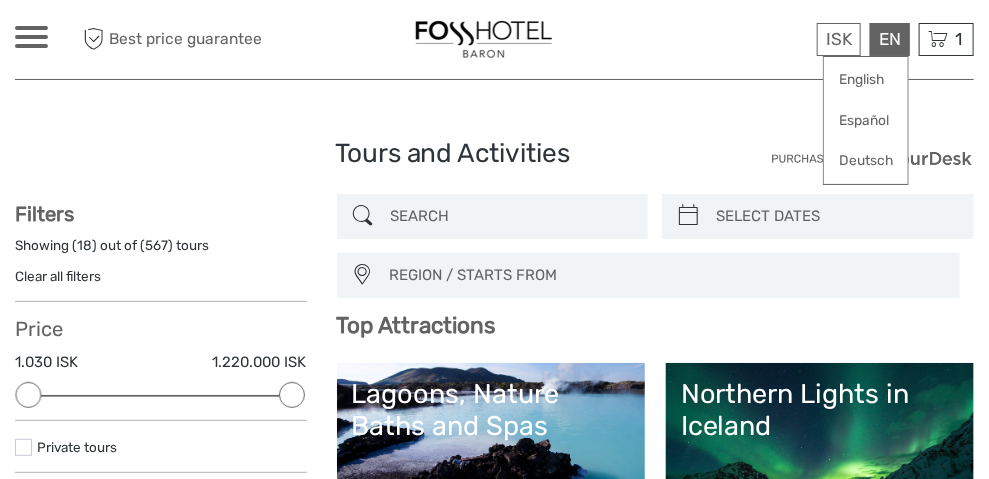 click on "EN
English
Español
Deutsch" at bounding box center (890, 39) 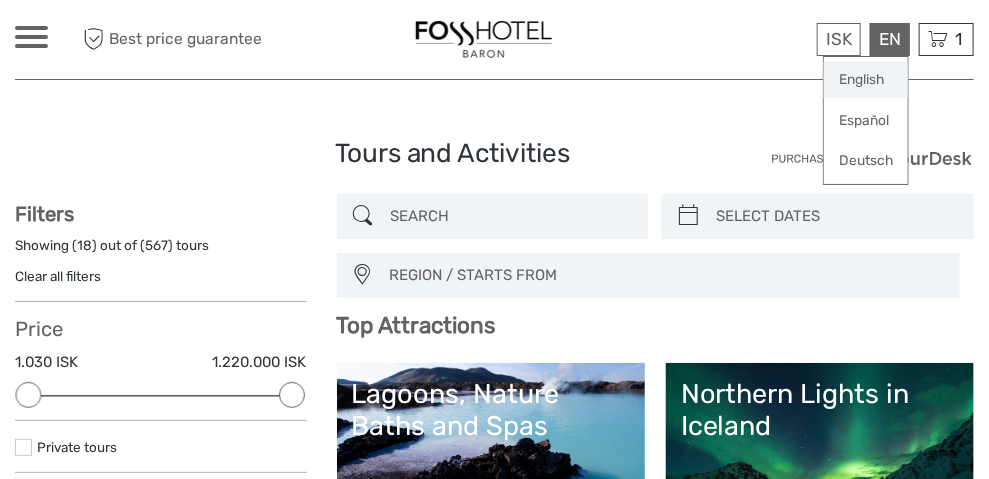 click on "English" at bounding box center (866, 80) 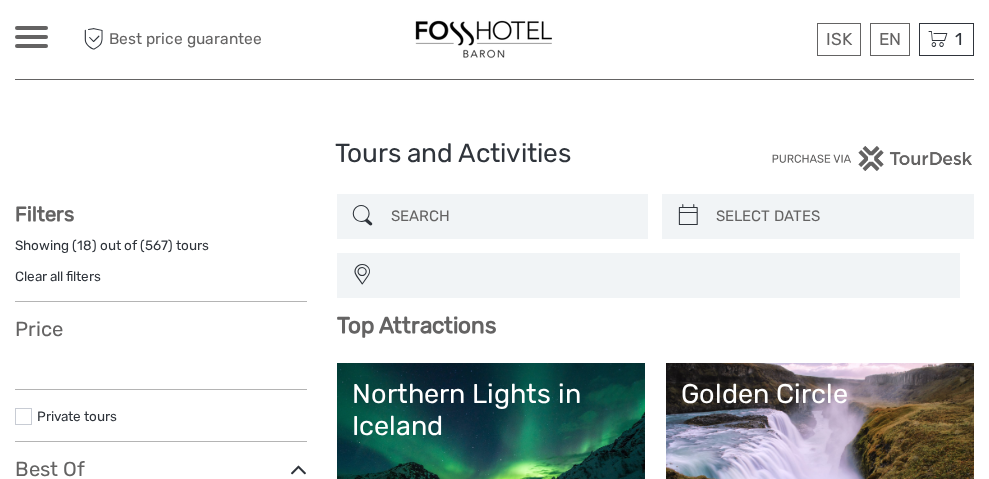 select 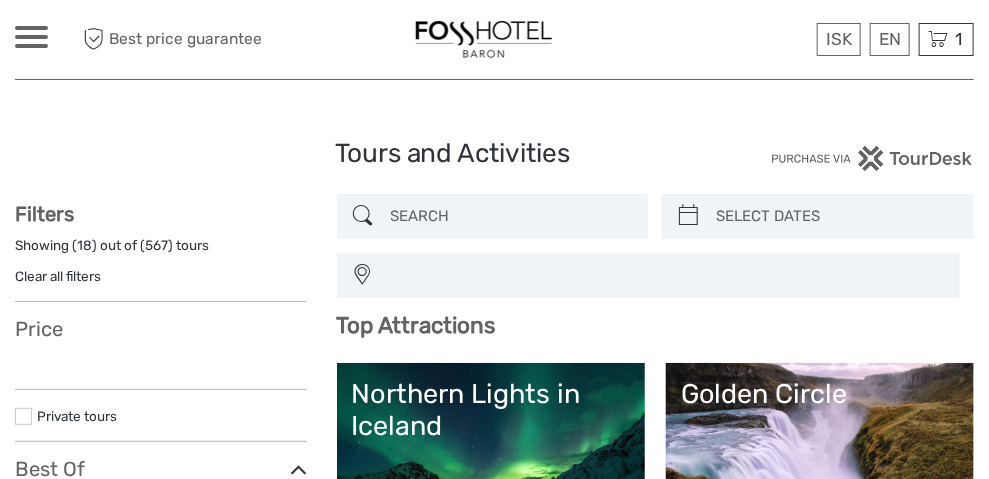 select 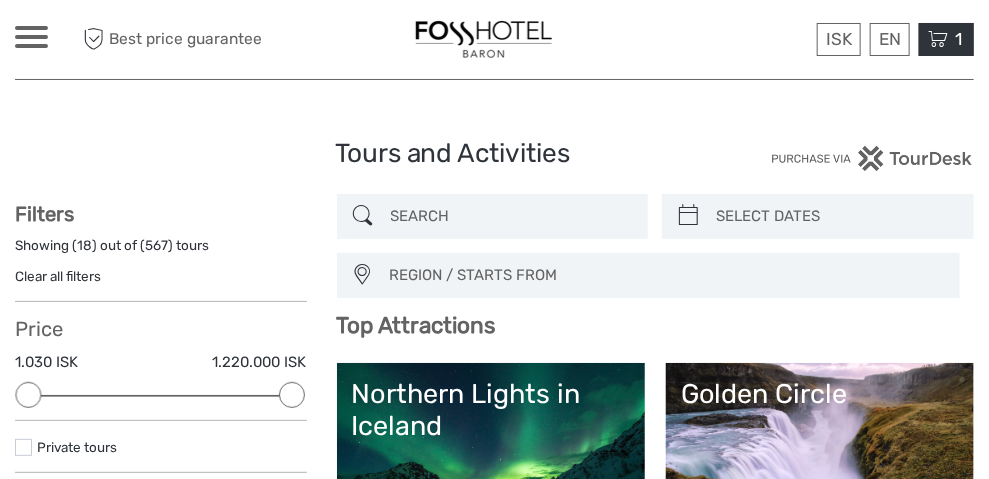 scroll, scrollTop: 0, scrollLeft: 0, axis: both 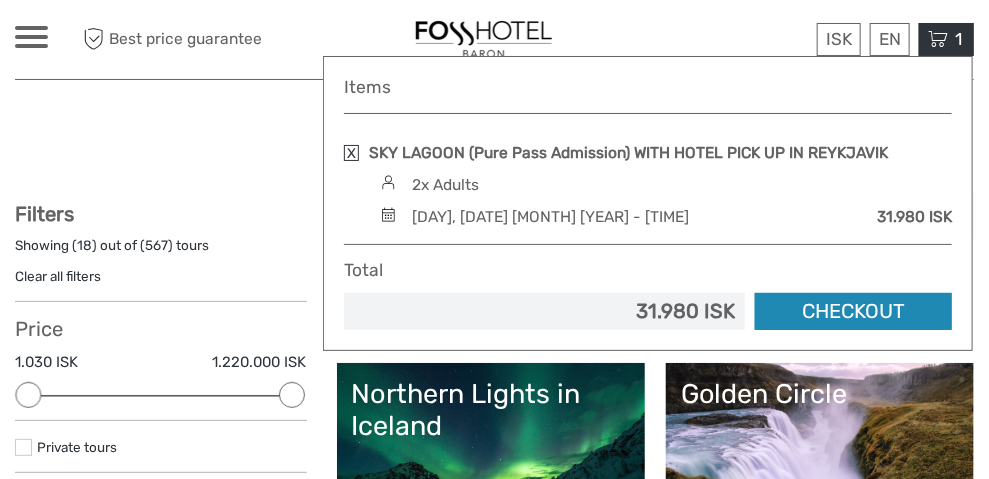 click on "Checkout" at bounding box center [853, 311] 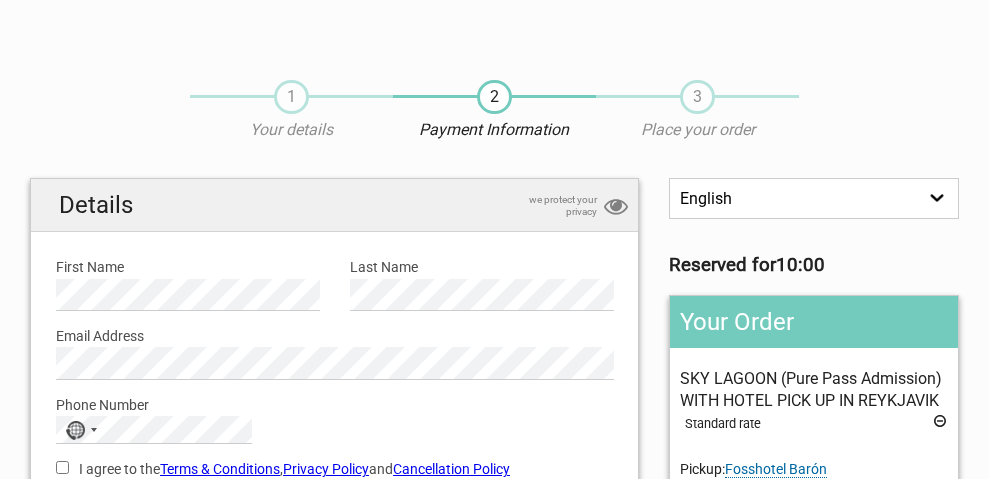 scroll, scrollTop: 0, scrollLeft: 0, axis: both 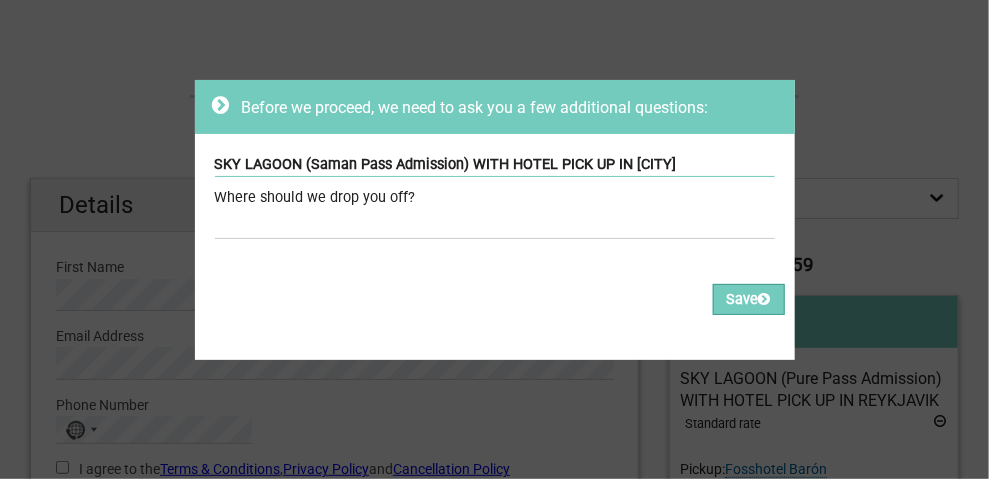 click on "Where should we drop you off?" at bounding box center (495, 198) 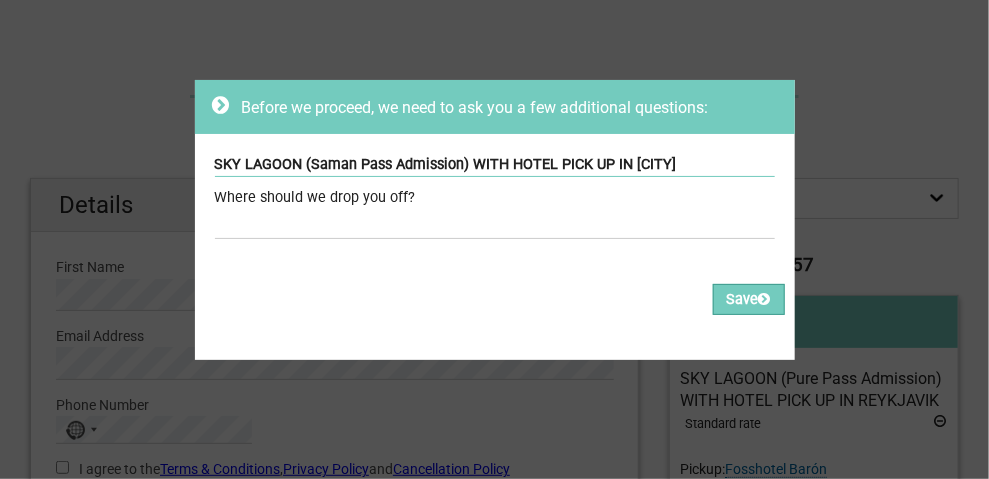click on "Where should we drop you off?" at bounding box center (495, 198) 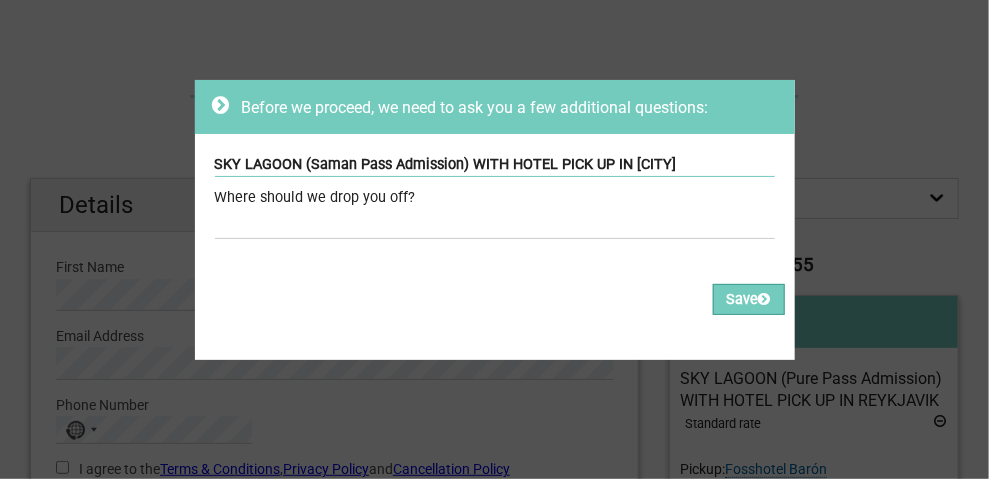 click on "SKY LAGOON (Saman Pass Admission) WITH HOTEL PICK UP IN REYKJAVIK" at bounding box center [495, 165] 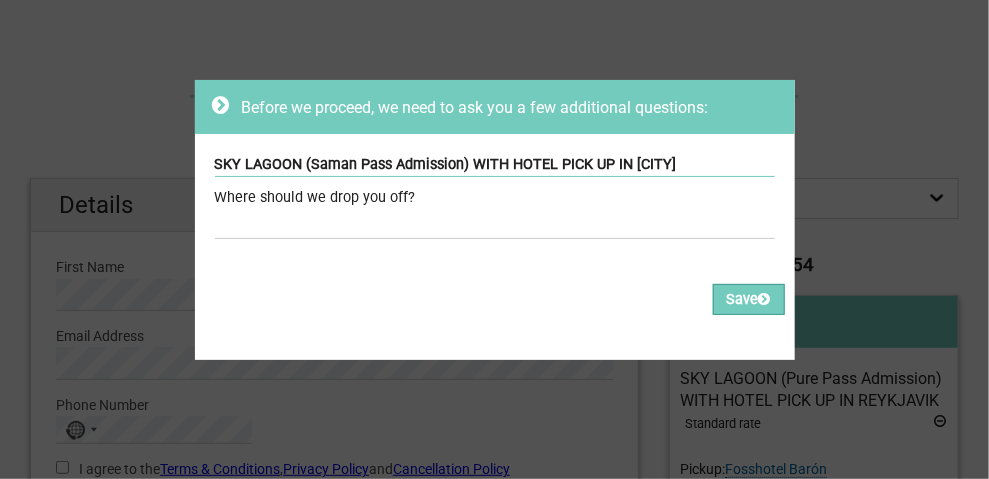 click on "Where should we drop you off?" at bounding box center [495, 198] 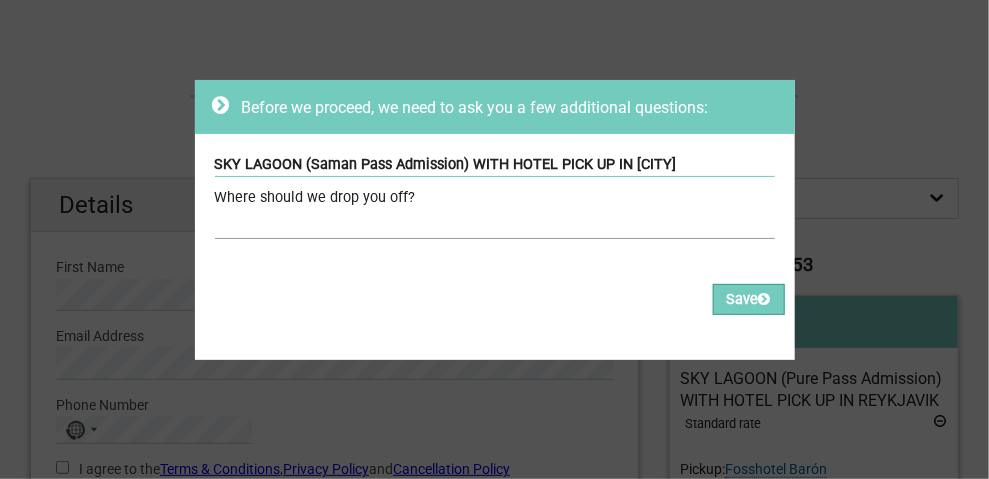 click at bounding box center (495, 224) 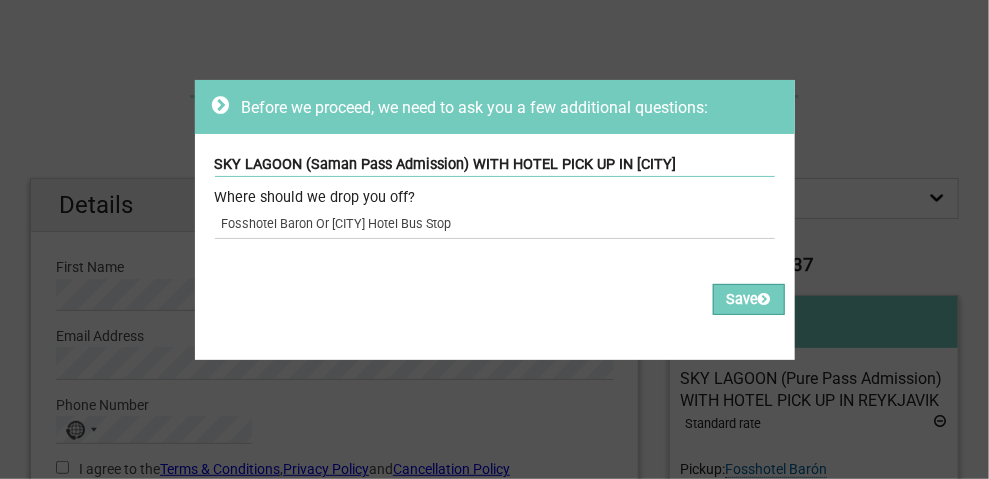 click on "Please fill out all the Required fields, for all items.
Please correct the values of some of the fields, for all items.
Save" at bounding box center [495, 308] 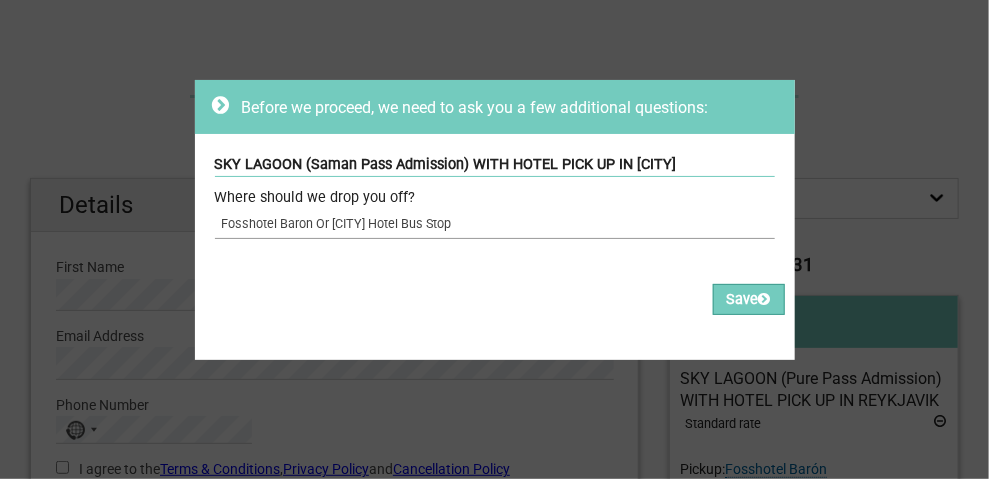 drag, startPoint x: 478, startPoint y: 224, endPoint x: 307, endPoint y: 222, distance: 171.01169 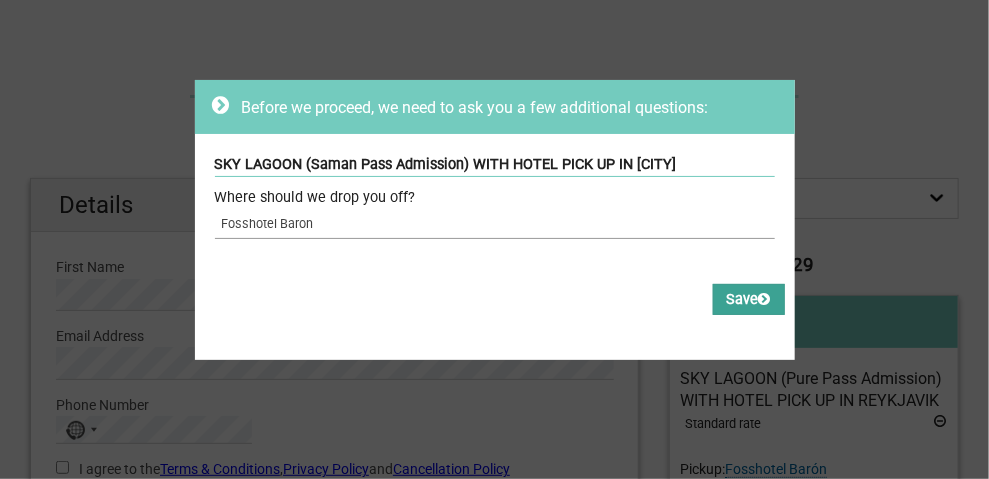 type on "Fosshotel Baron" 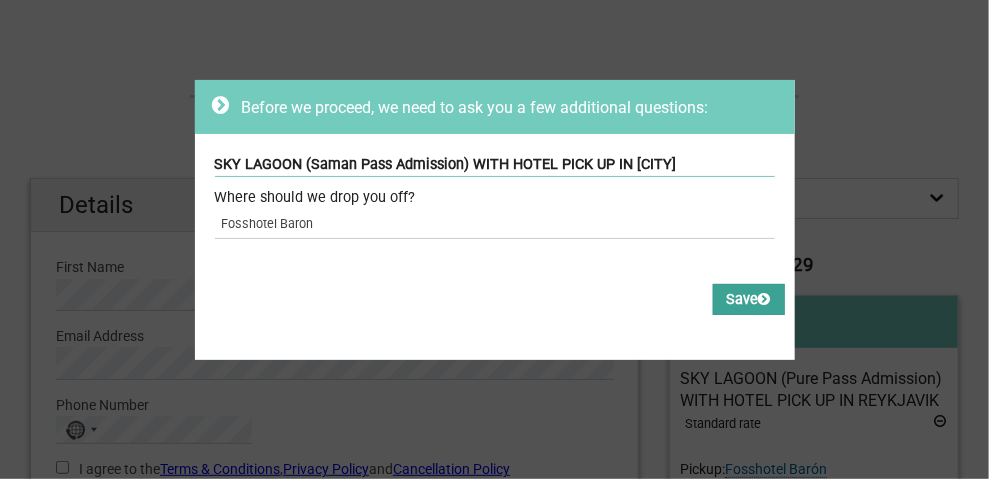 click on "Save" at bounding box center [749, 299] 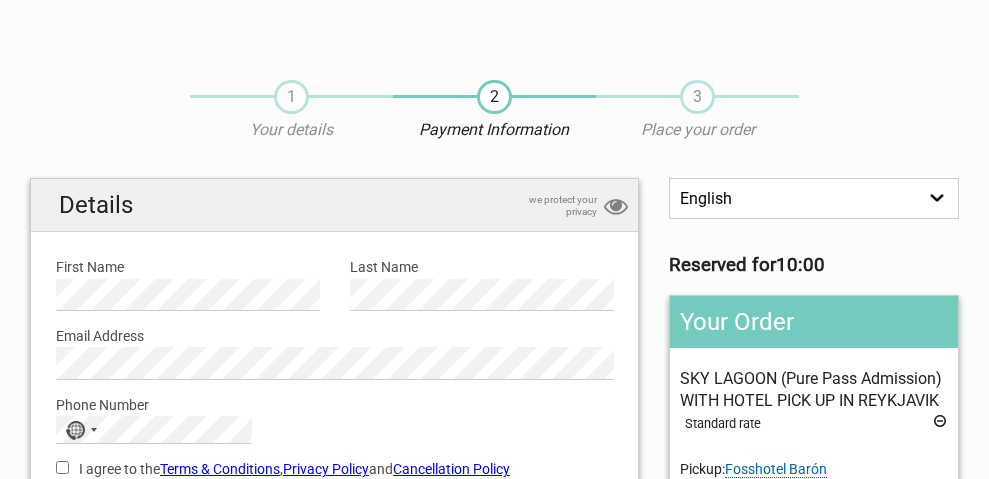 scroll, scrollTop: 0, scrollLeft: 0, axis: both 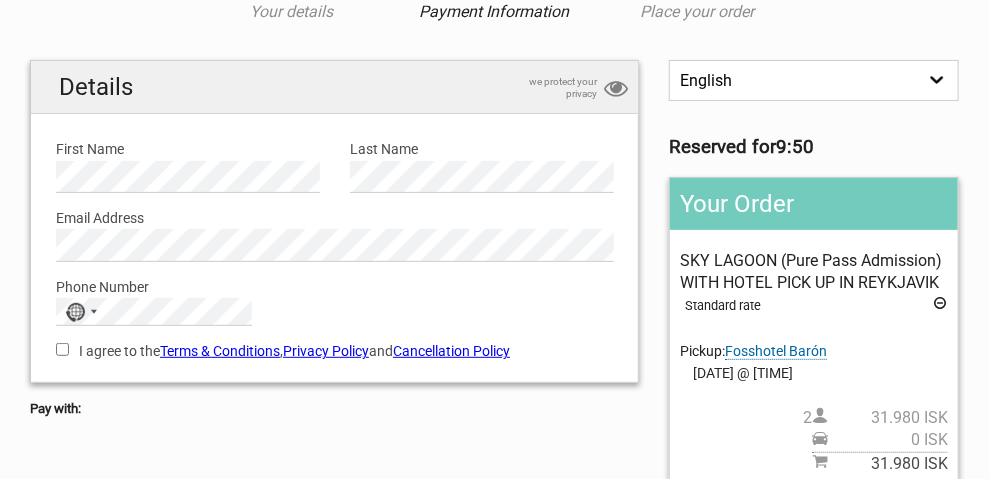 click on "I agree to the  Terms & Conditions ,  Privacy Policy  and  Cancellation Policy" at bounding box center [62, 349] 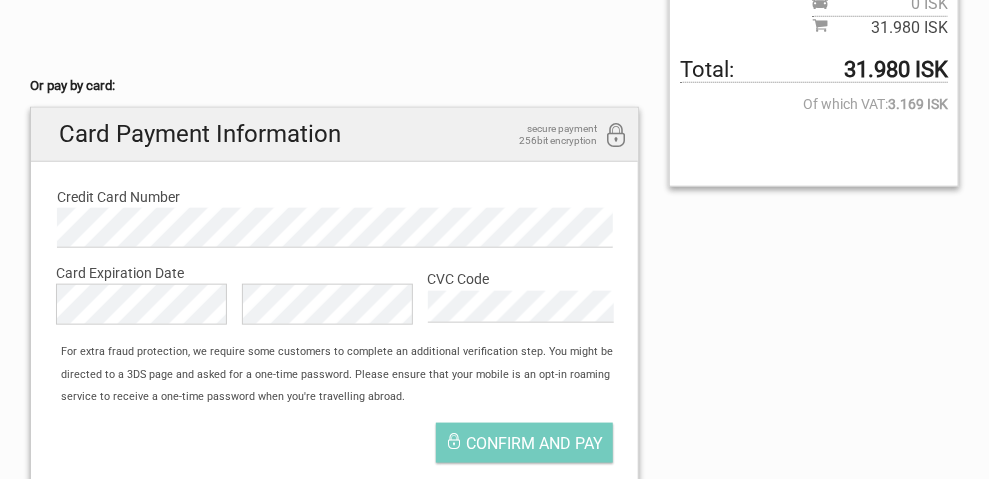 scroll, scrollTop: 622, scrollLeft: 0, axis: vertical 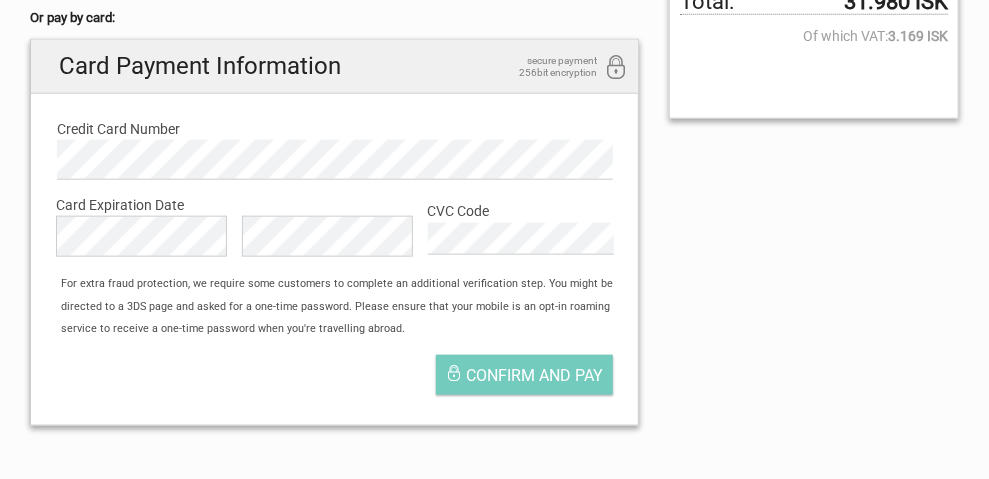 click on "English
Español
Deutsch
Reserved for  8:48
Your Order
SKY LAGOON (Pure Pass Admission) WITH HOTEL PICK UP IN REYKJAVIK
Standard rate
Pickup:
Fosshotel Barón
*Accommodation Unknown - Will be added later
100 Iceland Hotel - Please wait at BUS STOP 9 (Snorrabraut)
101 Center Downtown - Skólavörðustígur 2 - Please wait at BUS STOP 6
101 Guesthouse - Please wait at BUS STOP 9 (Snorrabraut)
101 Hostel - Please wait at BUS STOP 9 (Snorrabraut)
101 Hotel - Please wait at BUS STOP 6 - Safnahúsið (The Culture Museum)
105 A Townhouse Hotel
22 Hill Hotel
27 Soley - Please wait at BSI Bus Terminal Bus Hostel" at bounding box center [494, -1] 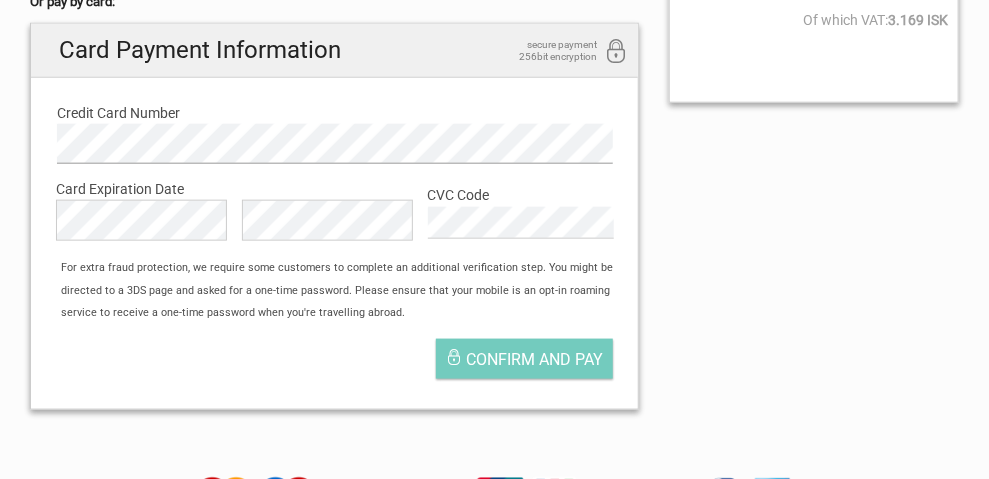 scroll, scrollTop: 642, scrollLeft: 0, axis: vertical 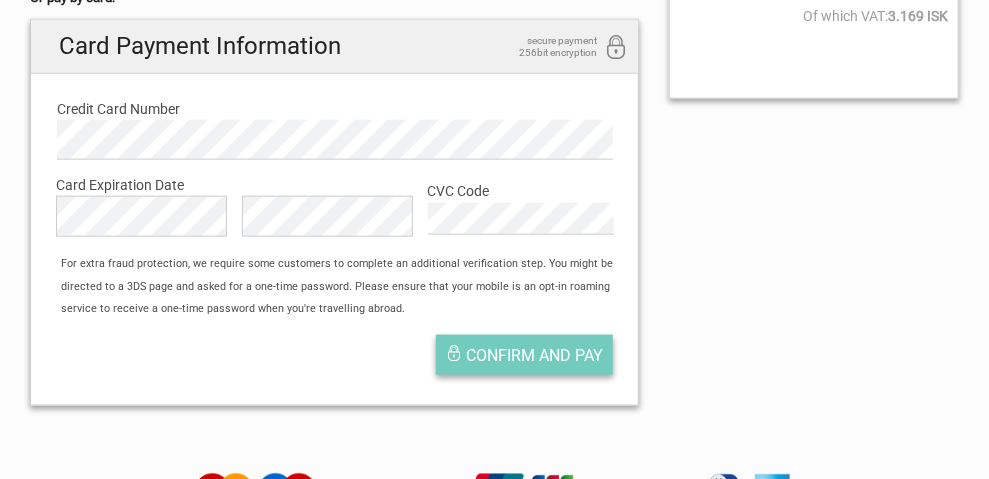 click on "Confirm and pay" at bounding box center (534, 355) 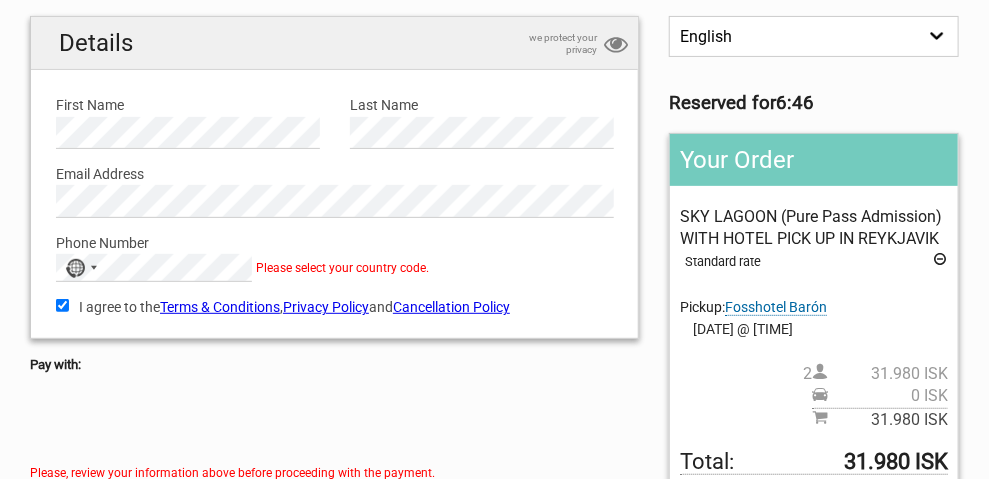 scroll, scrollTop: 161, scrollLeft: 0, axis: vertical 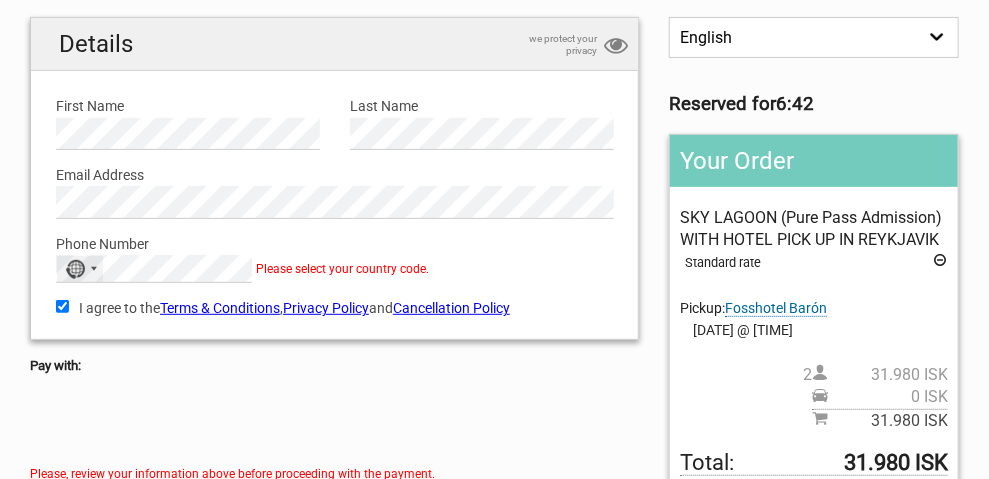 click on "No country selected" at bounding box center [75, 269] 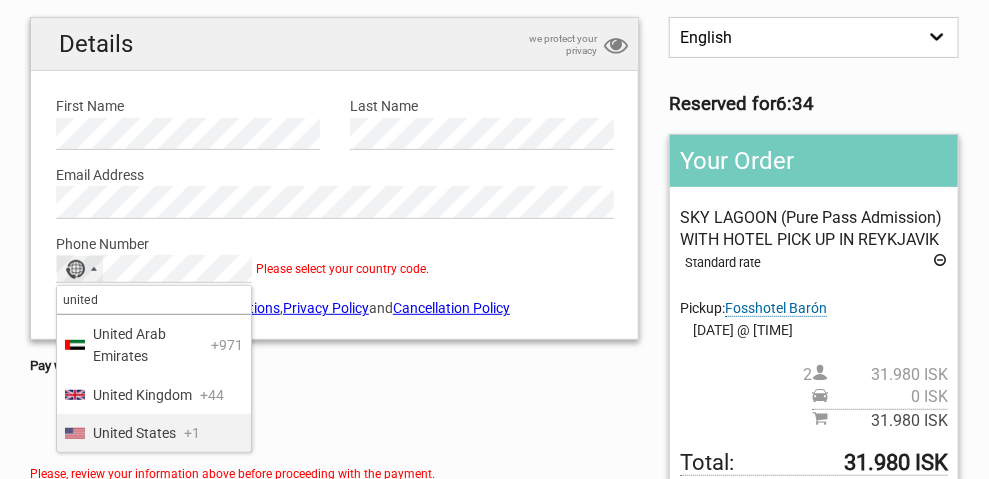 type on "united" 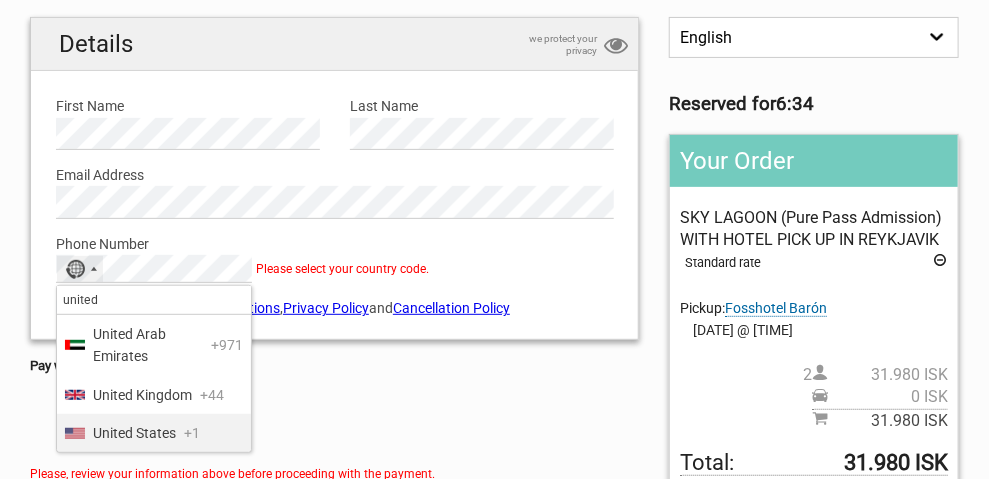 click on "United States" at bounding box center [134, 433] 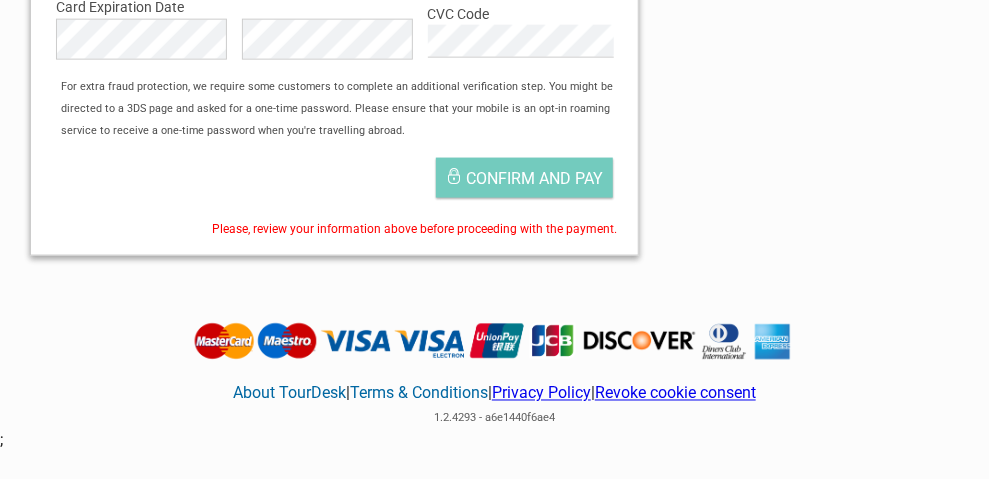 scroll, scrollTop: 847, scrollLeft: 0, axis: vertical 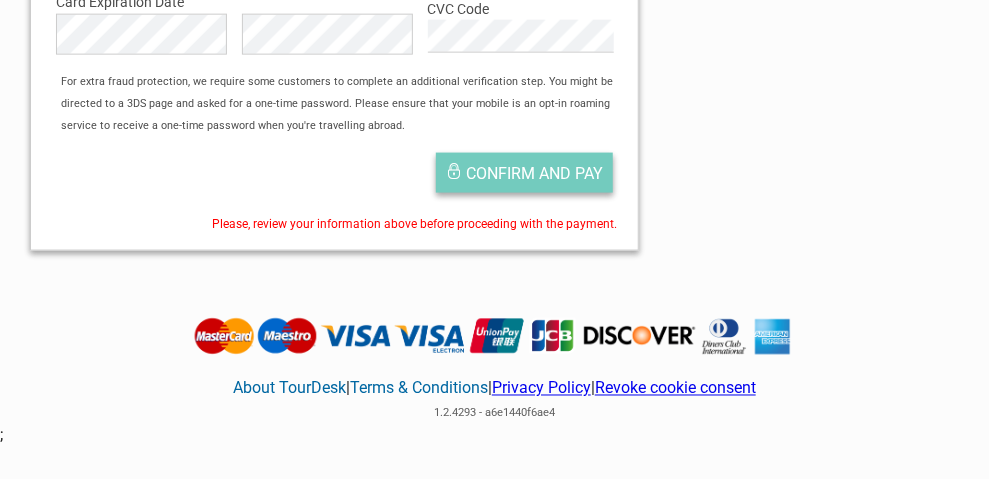 click on "Confirm and pay" at bounding box center (524, 173) 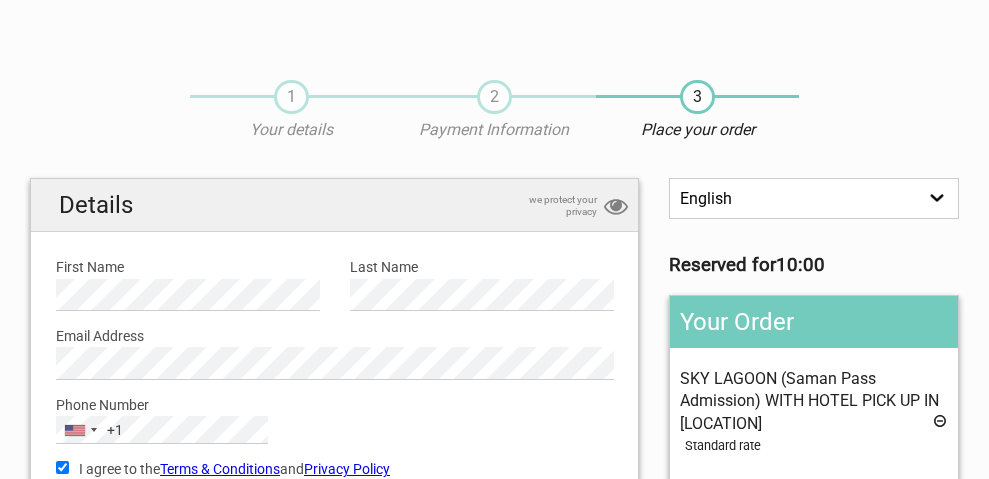 scroll, scrollTop: 0, scrollLeft: 0, axis: both 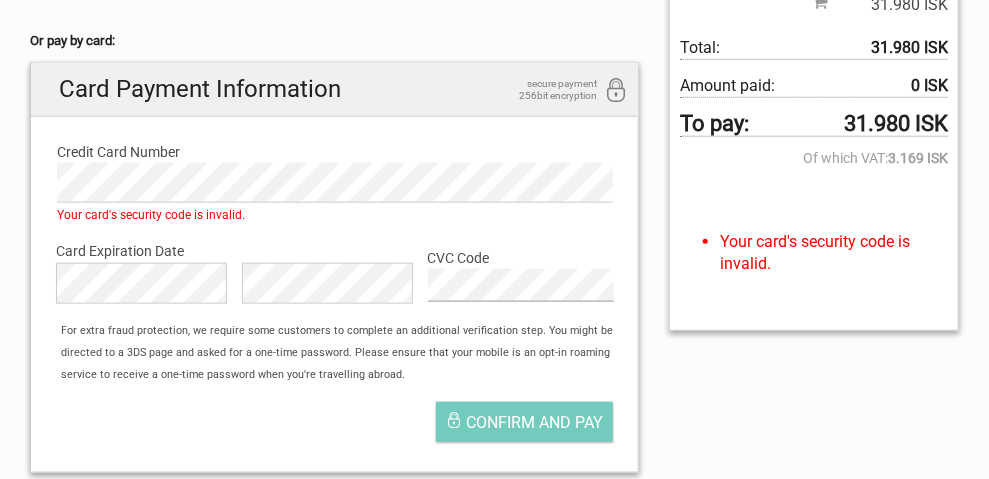 click on "Card Expiration Date
Card Expiration Month is required
The Card Expiration Year field is required.
CVC Code
Card CVC Code is required" at bounding box center (334, 272) 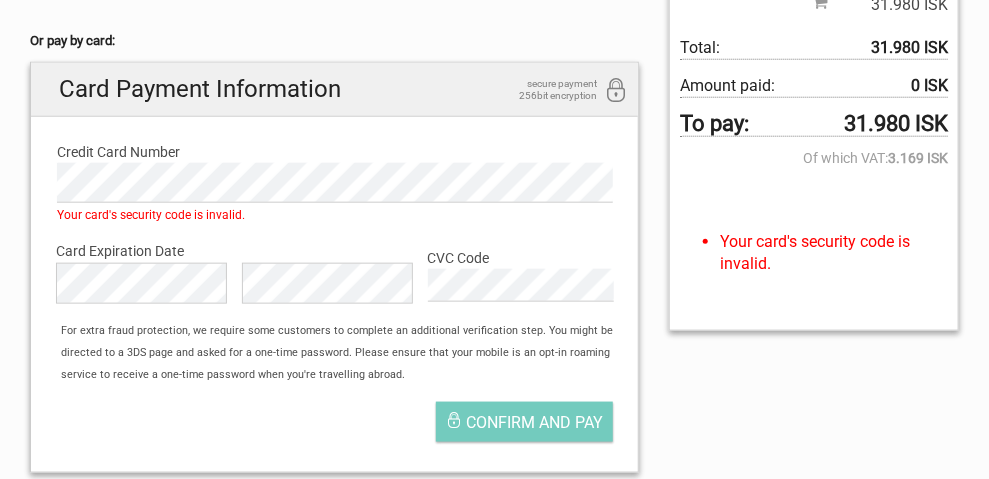 click on "Confirm and pay" at bounding box center [334, 427] 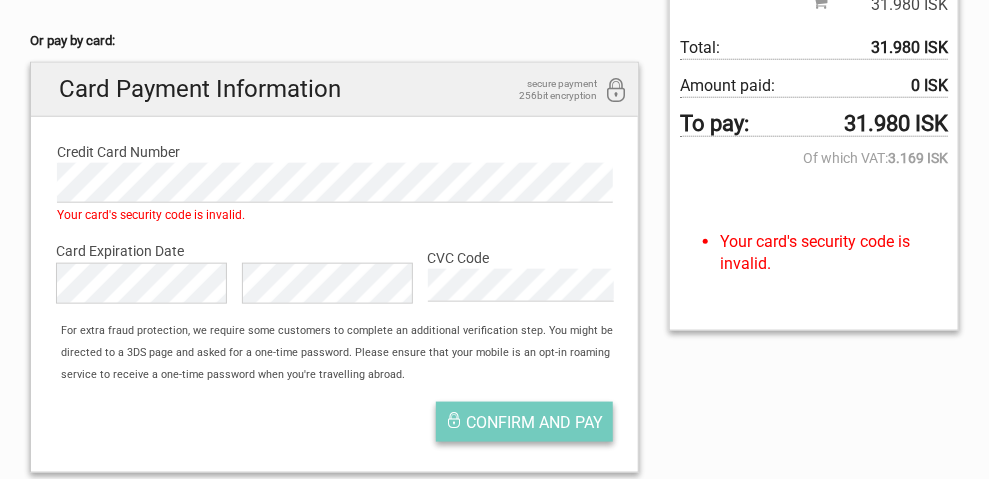 click on "Confirm and pay" at bounding box center (534, 422) 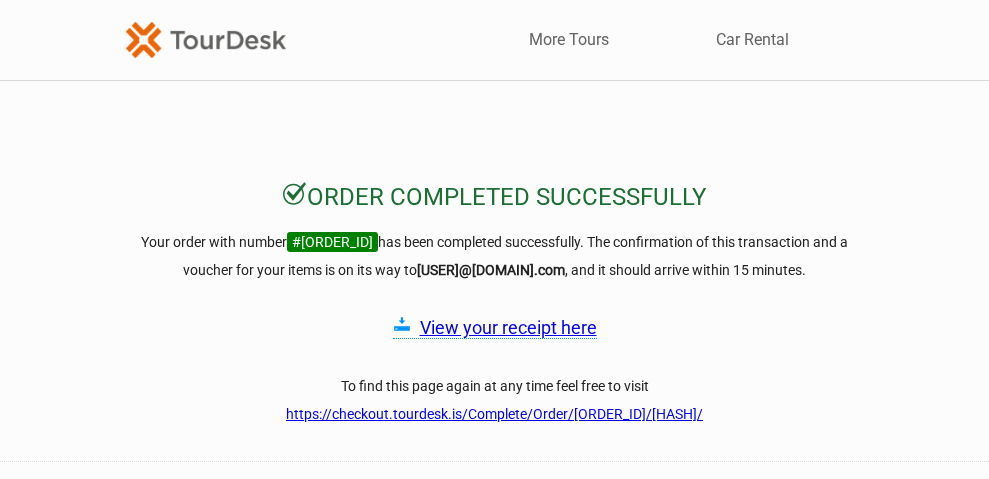 scroll, scrollTop: 0, scrollLeft: 0, axis: both 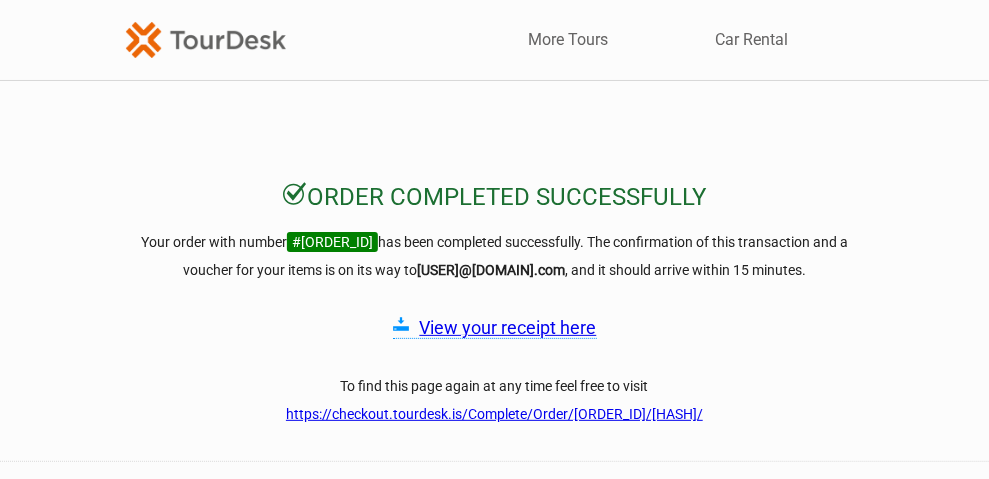 drag, startPoint x: 801, startPoint y: 418, endPoint x: 204, endPoint y: 421, distance: 597.0075 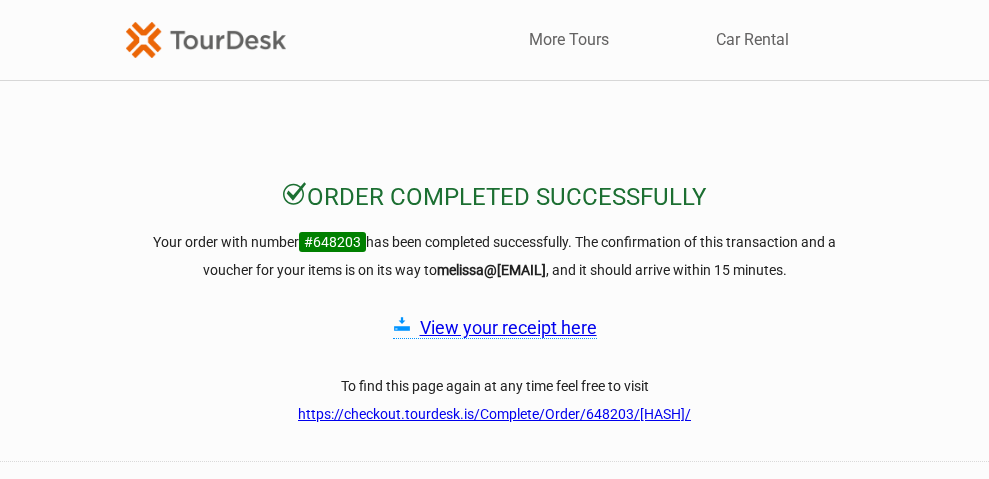 scroll, scrollTop: 0, scrollLeft: 0, axis: both 